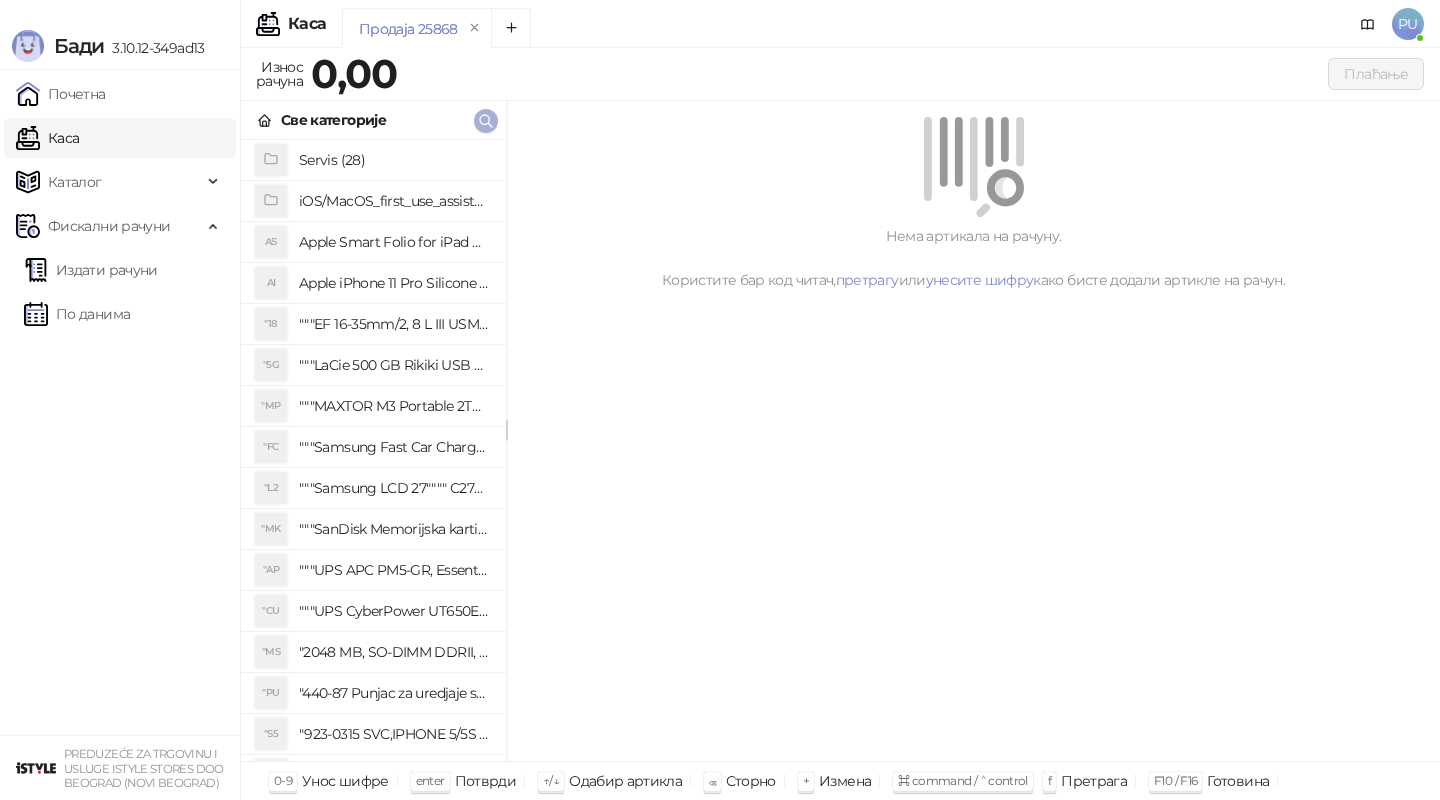 scroll, scrollTop: 0, scrollLeft: 0, axis: both 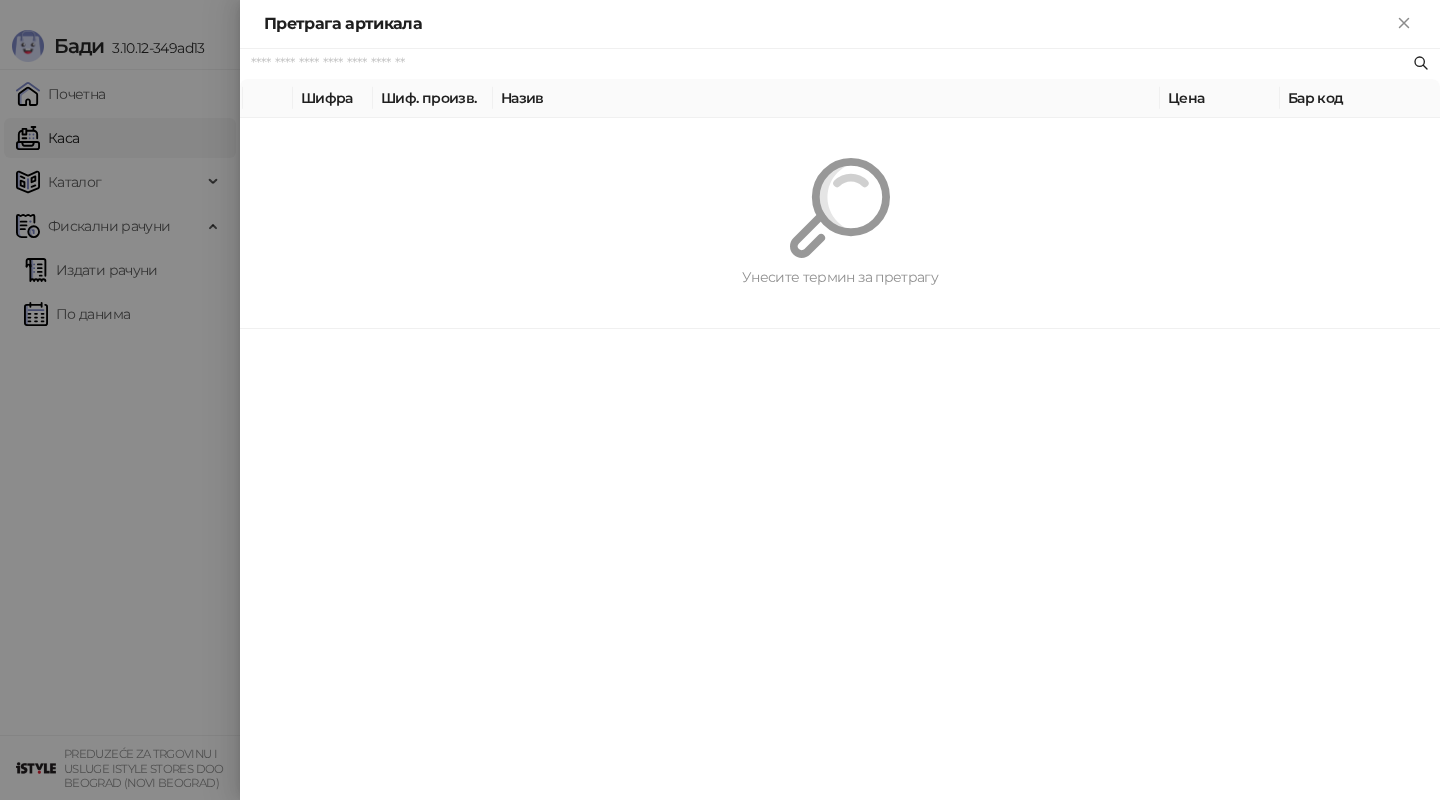 paste on "*********" 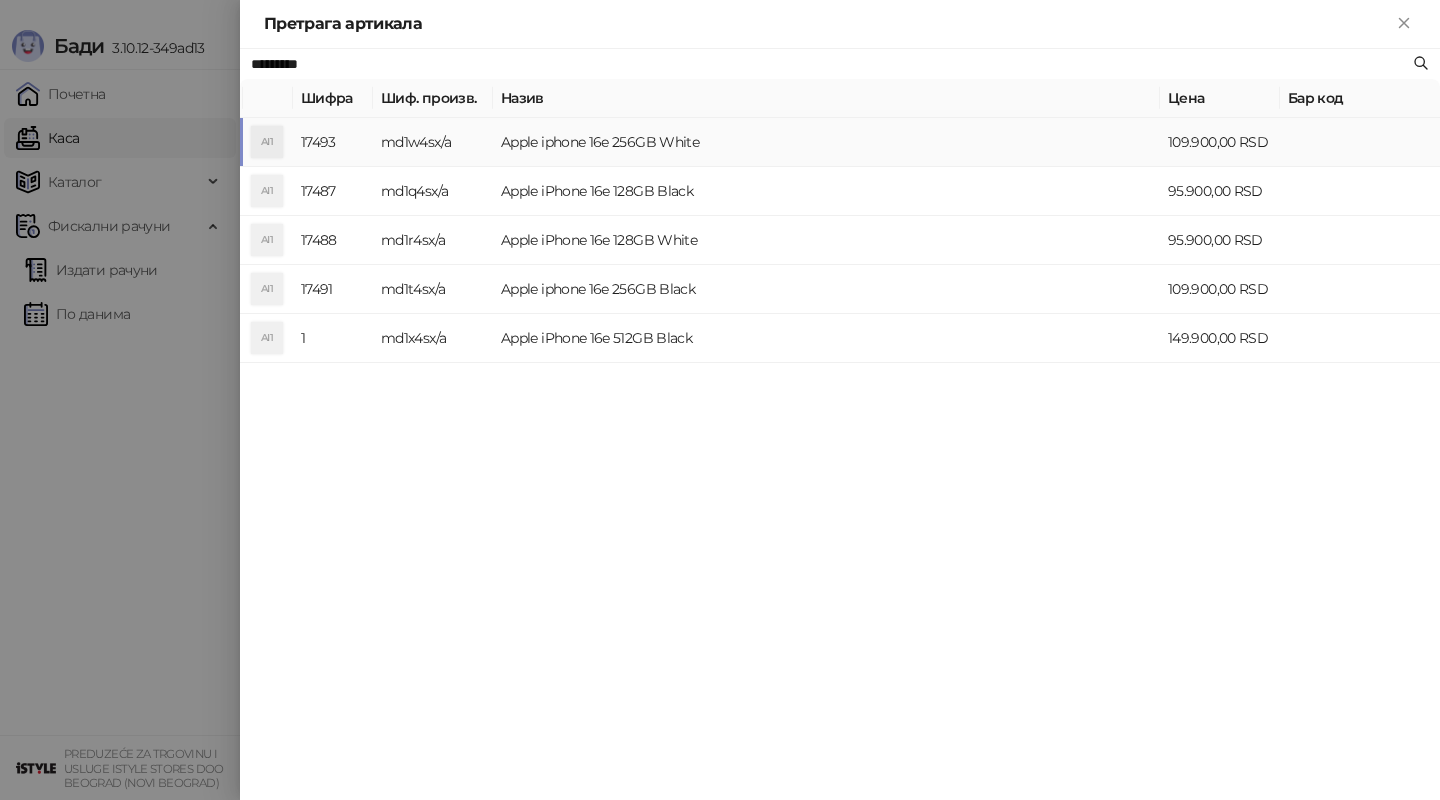 type on "*********" 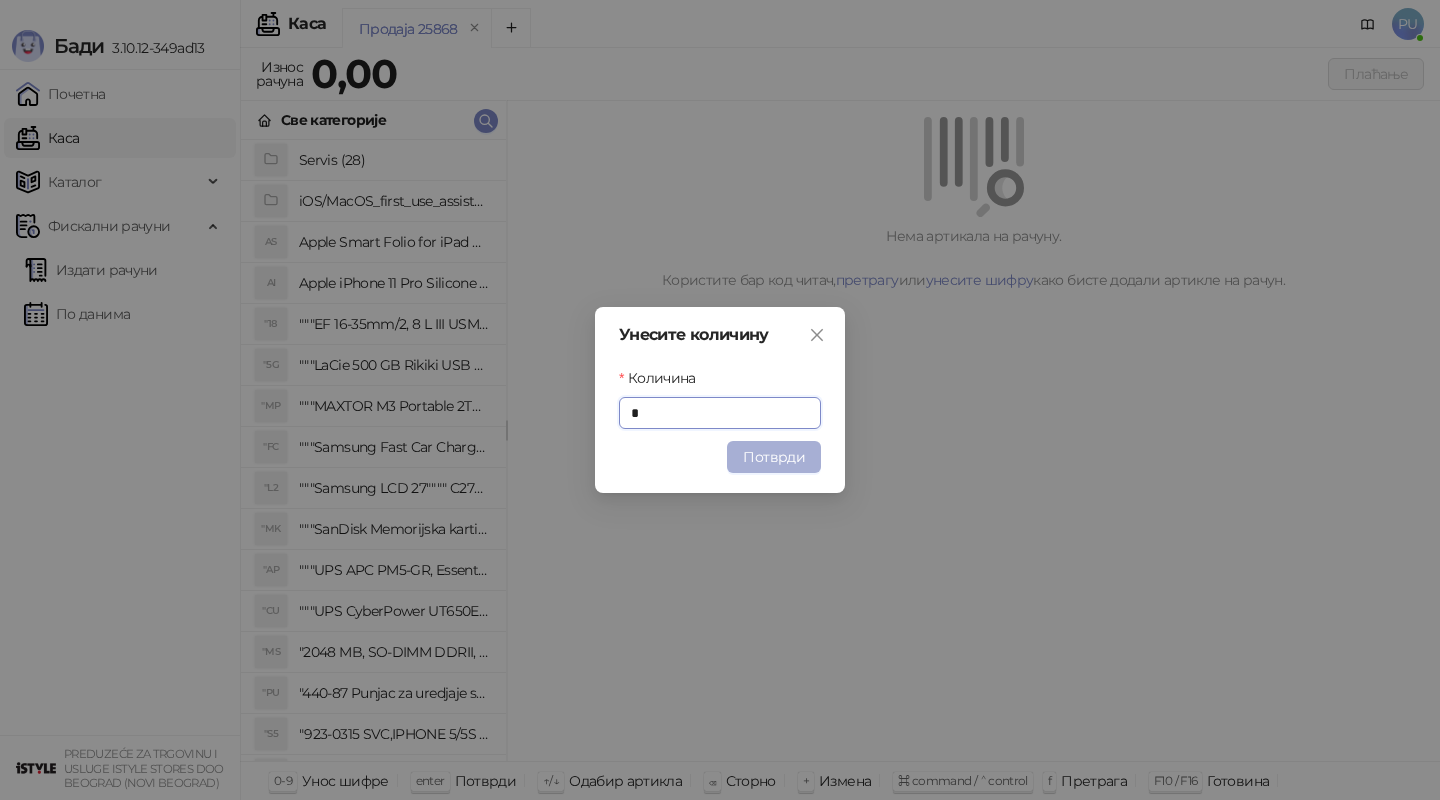 click on "Потврди" at bounding box center (774, 457) 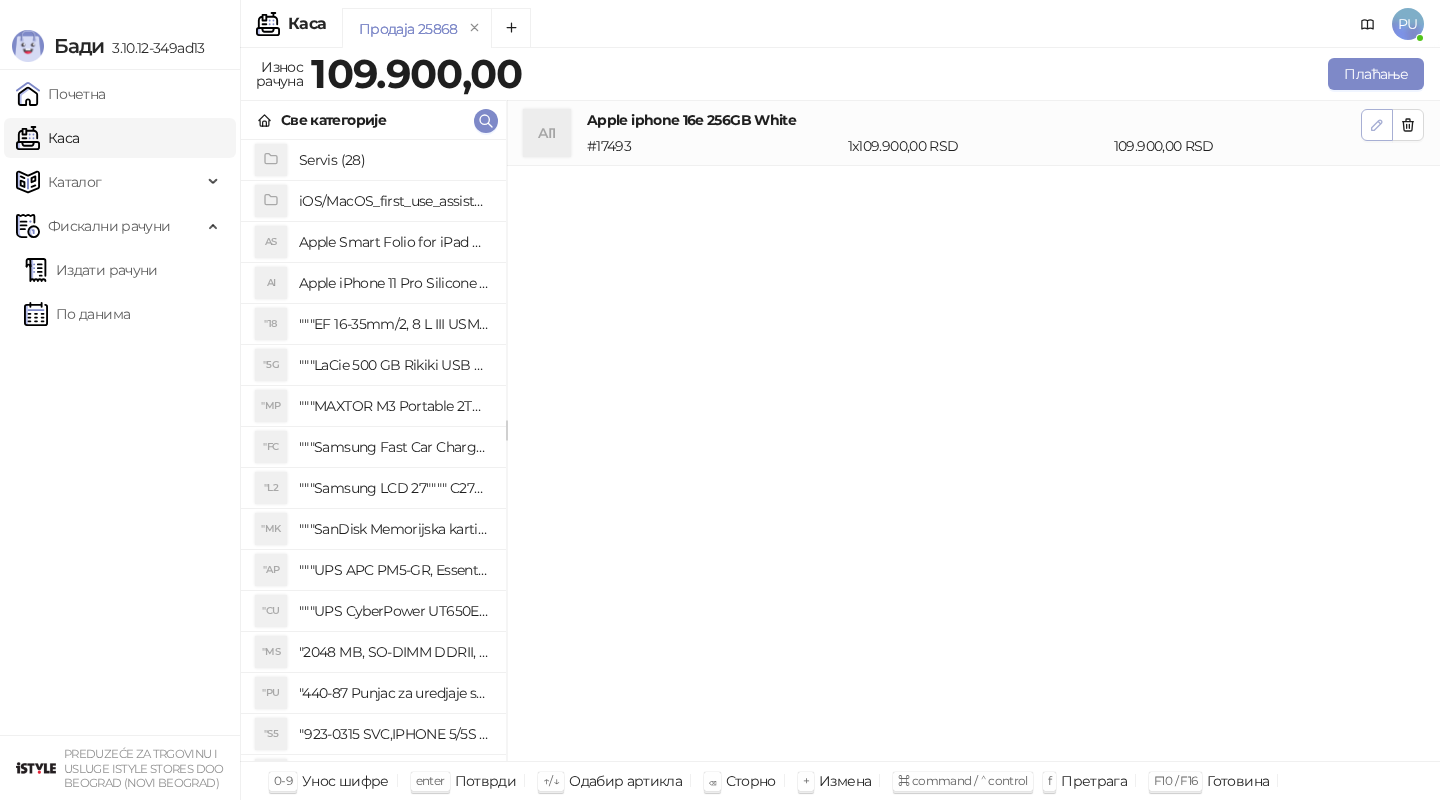 click at bounding box center [1377, 125] 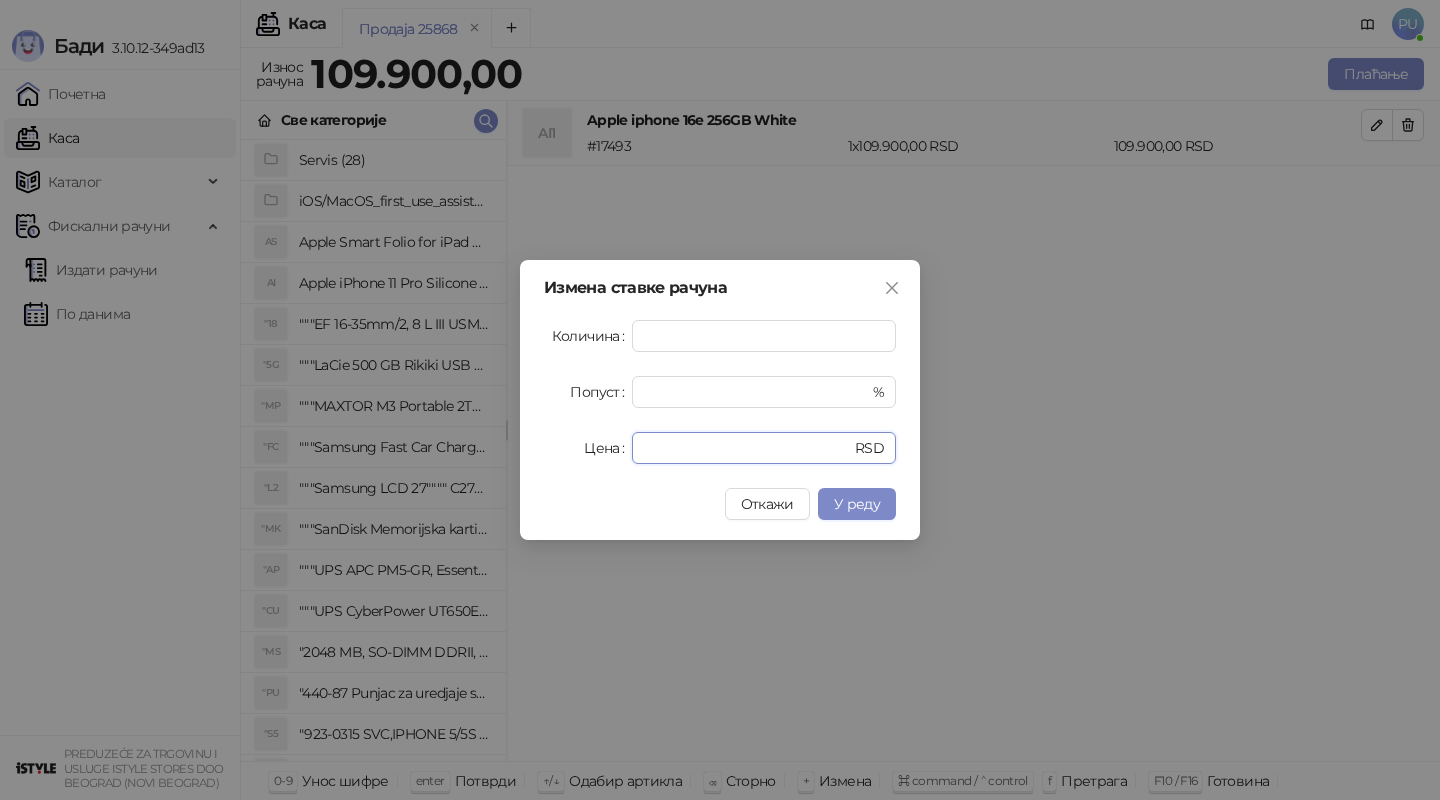drag, startPoint x: 691, startPoint y: 448, endPoint x: 544, endPoint y: 448, distance: 147 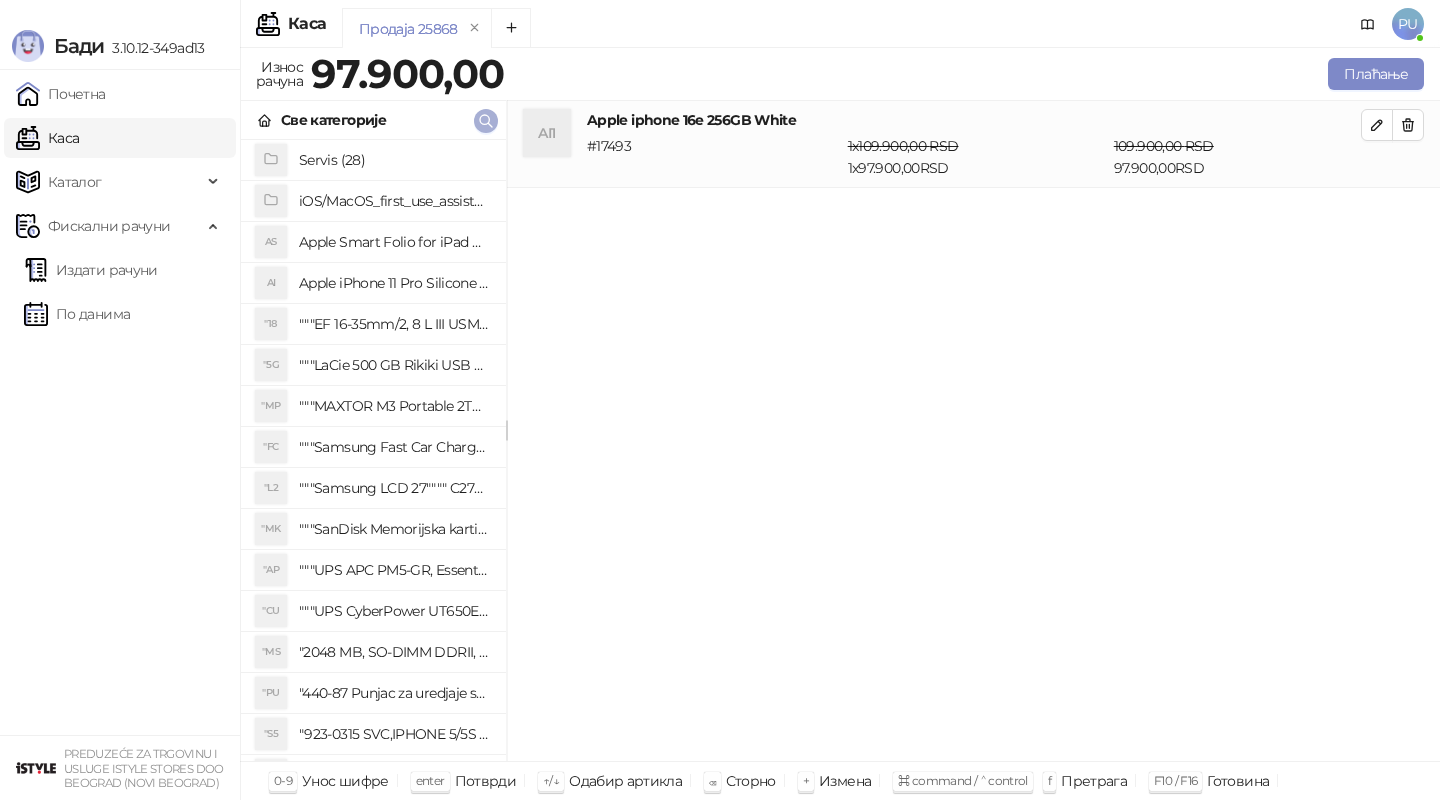 click 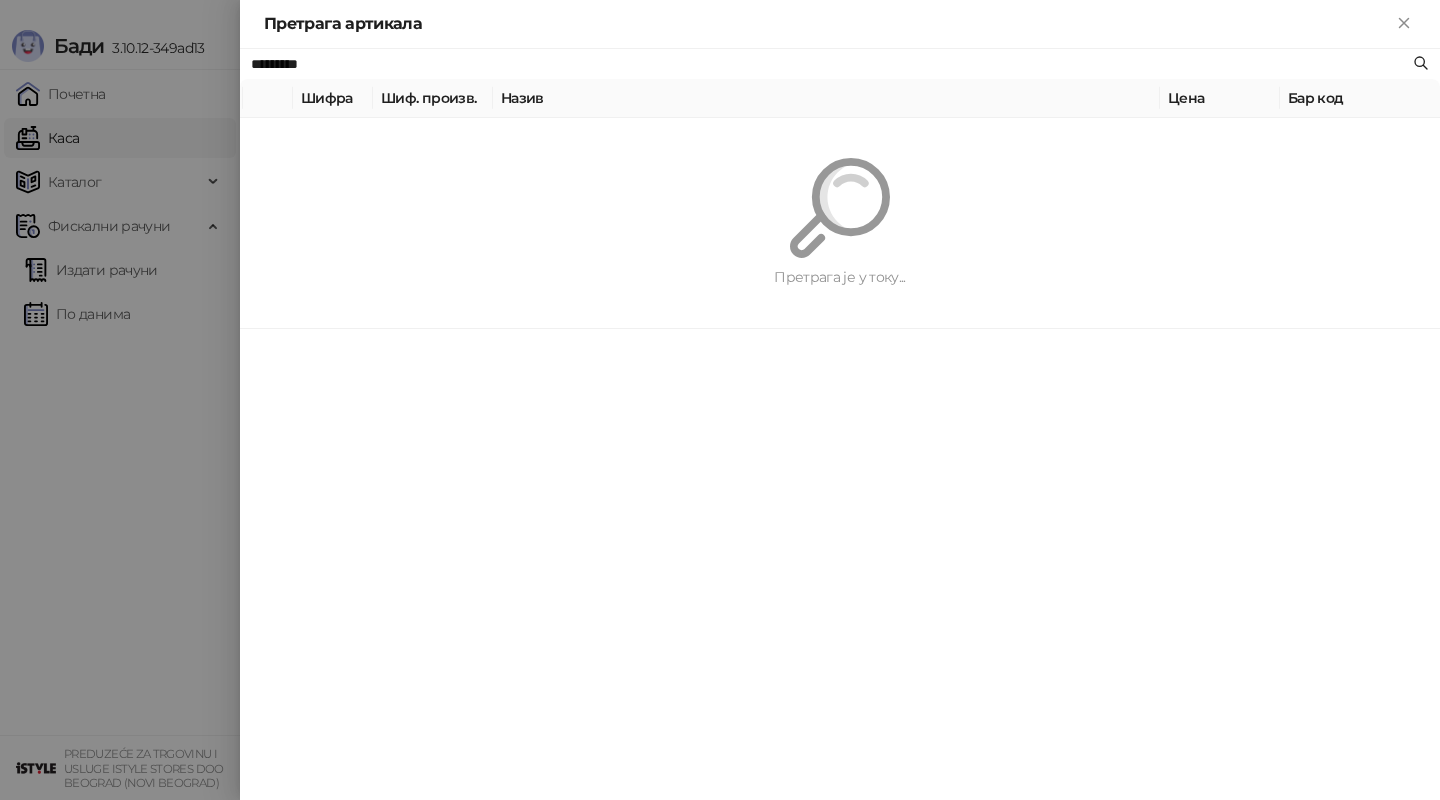 paste on "**********" 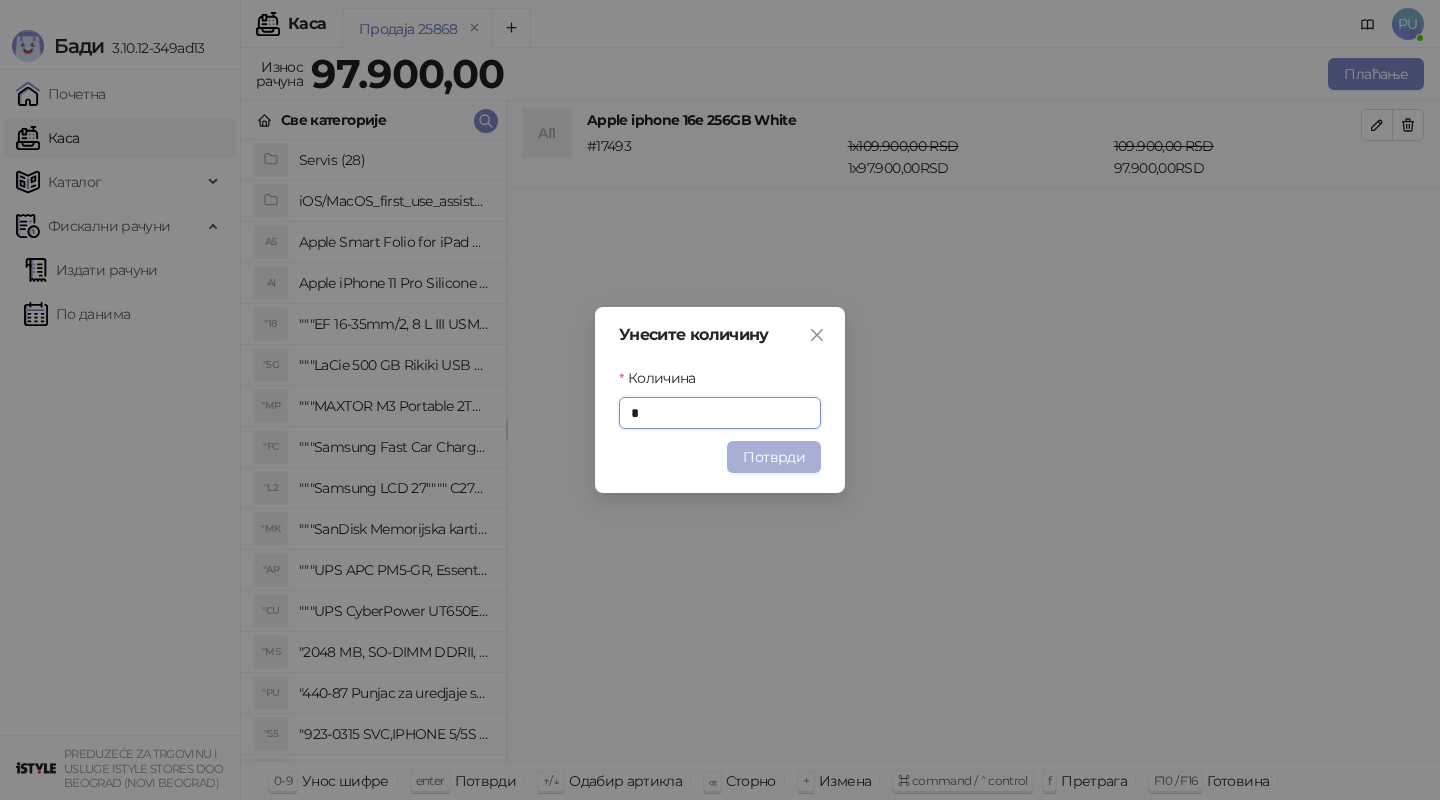 click on "Потврди" at bounding box center [774, 457] 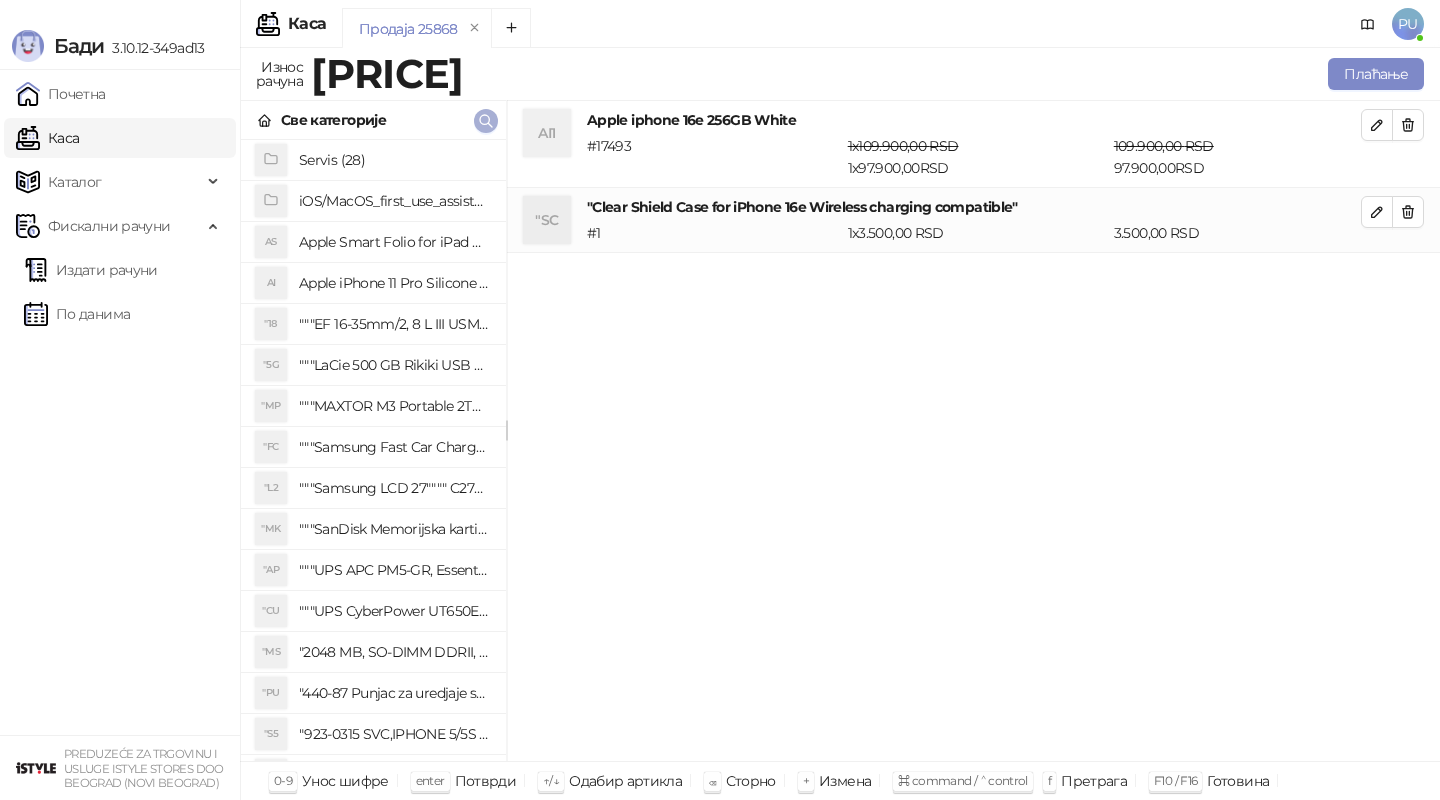 click 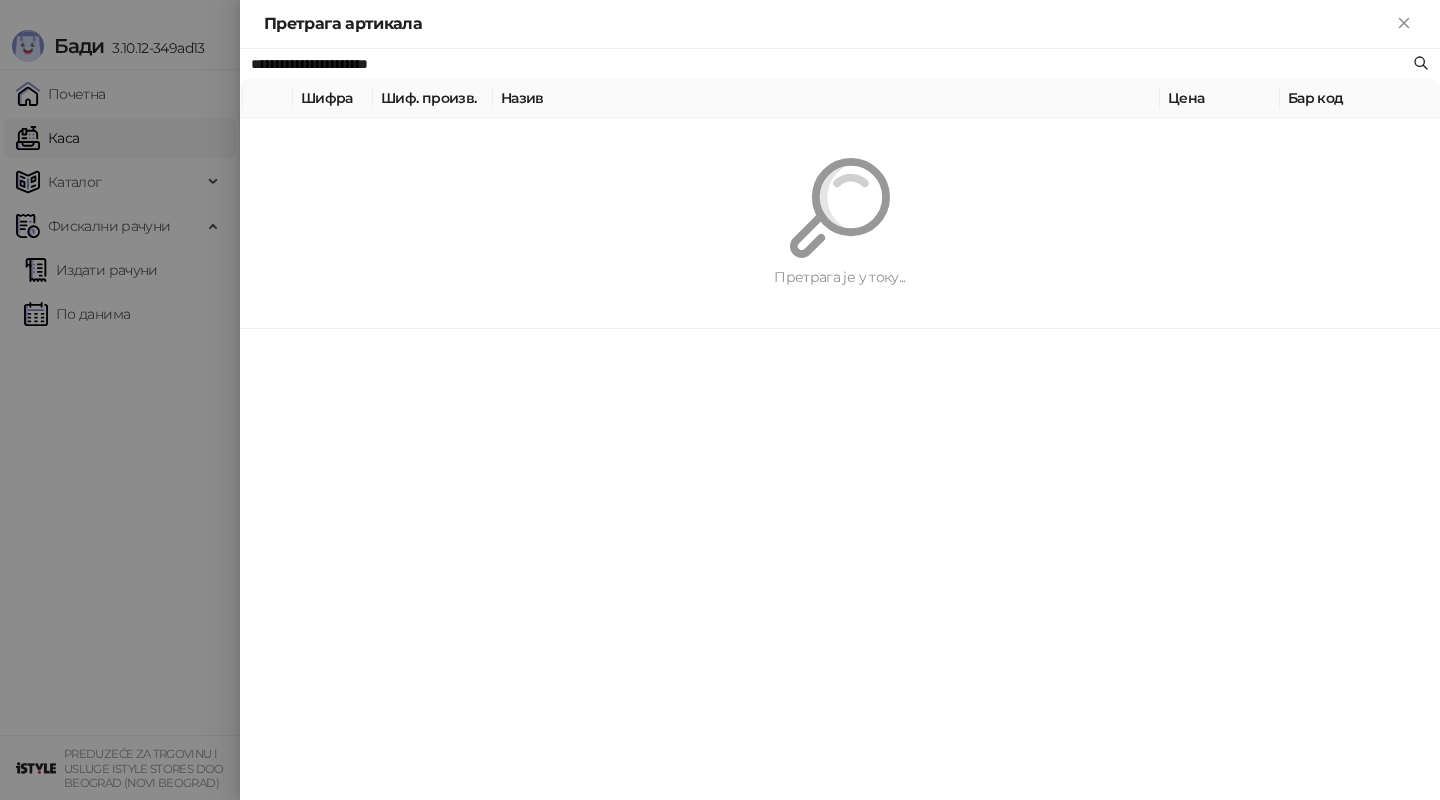 paste 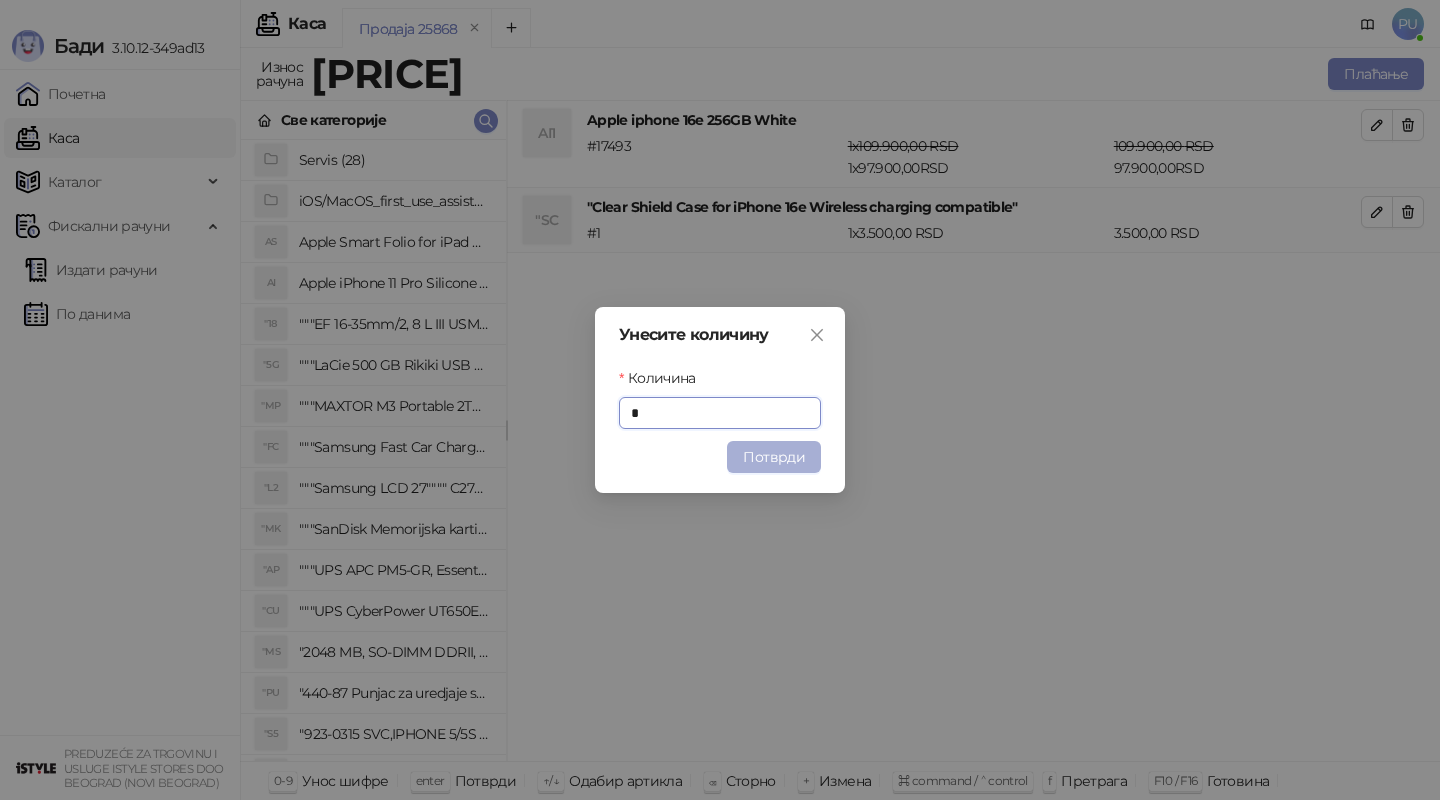 click on "Потврди" at bounding box center (774, 457) 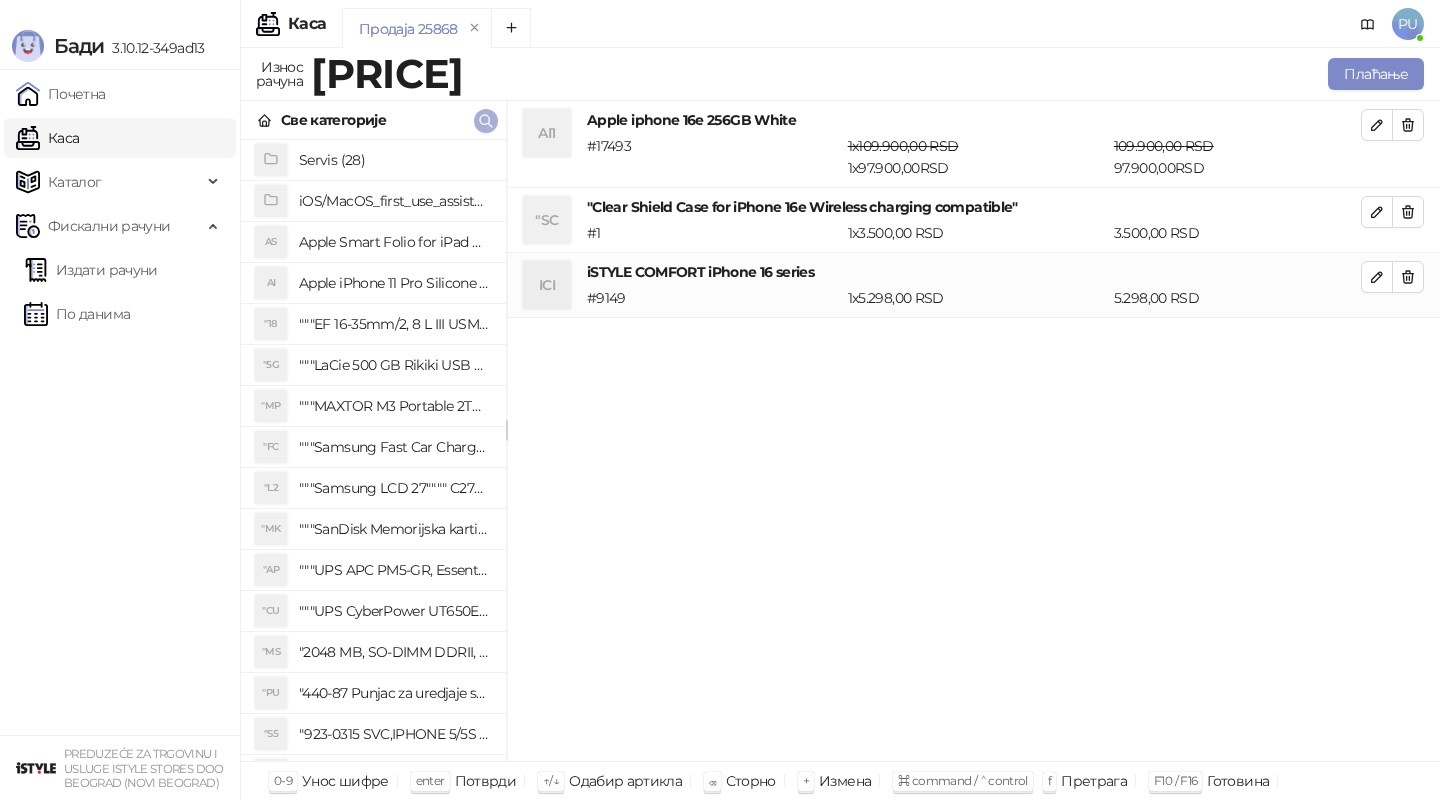 click 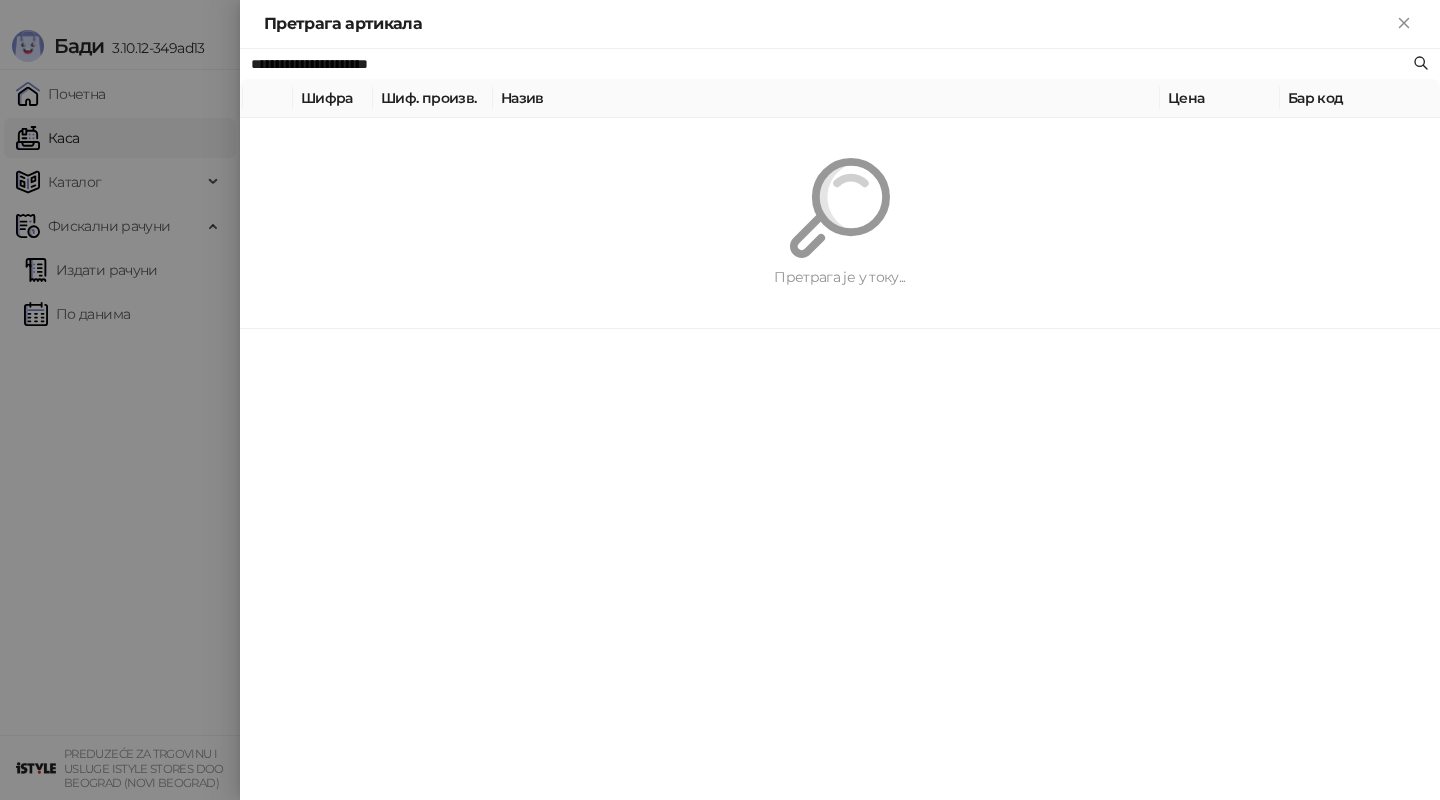 paste 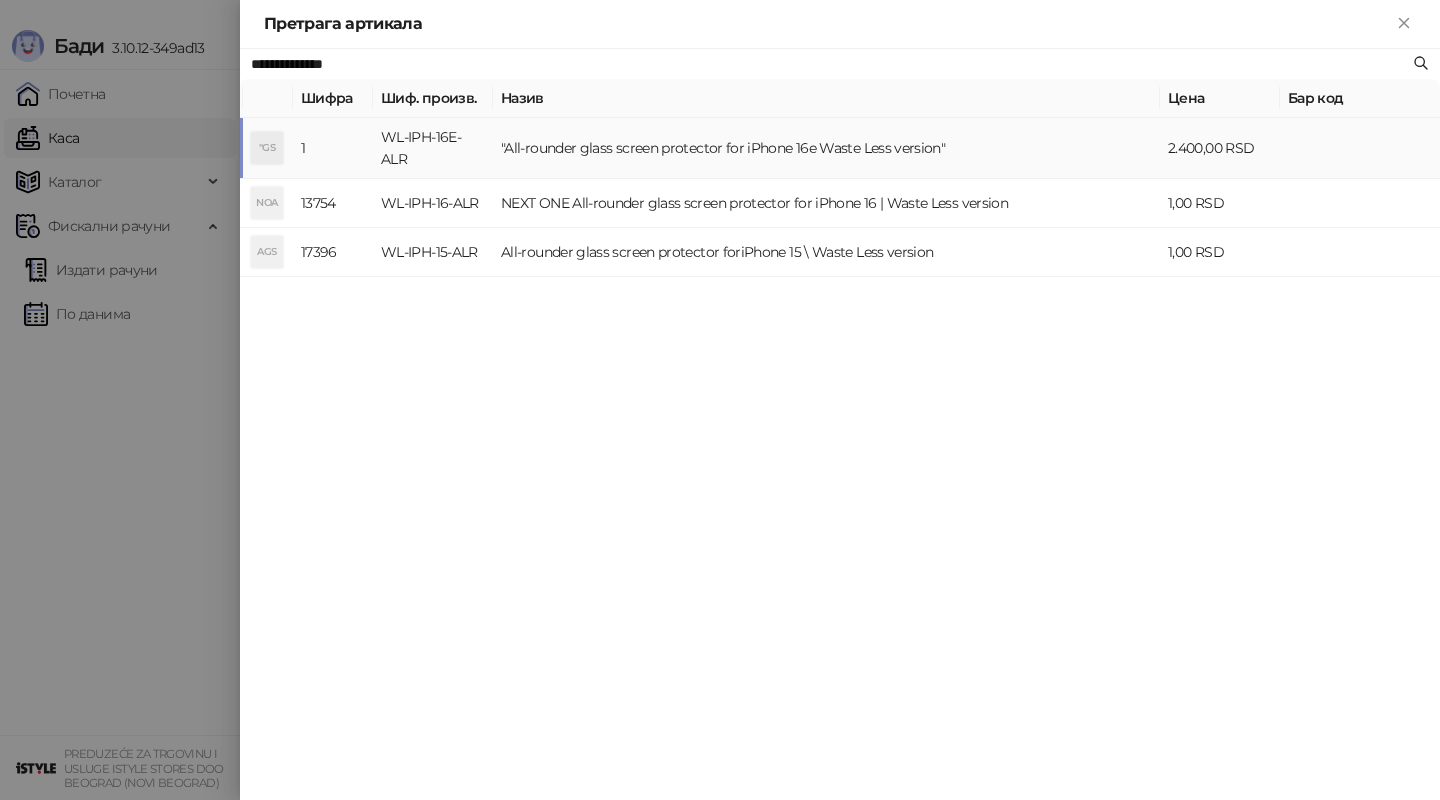 type on "**********" 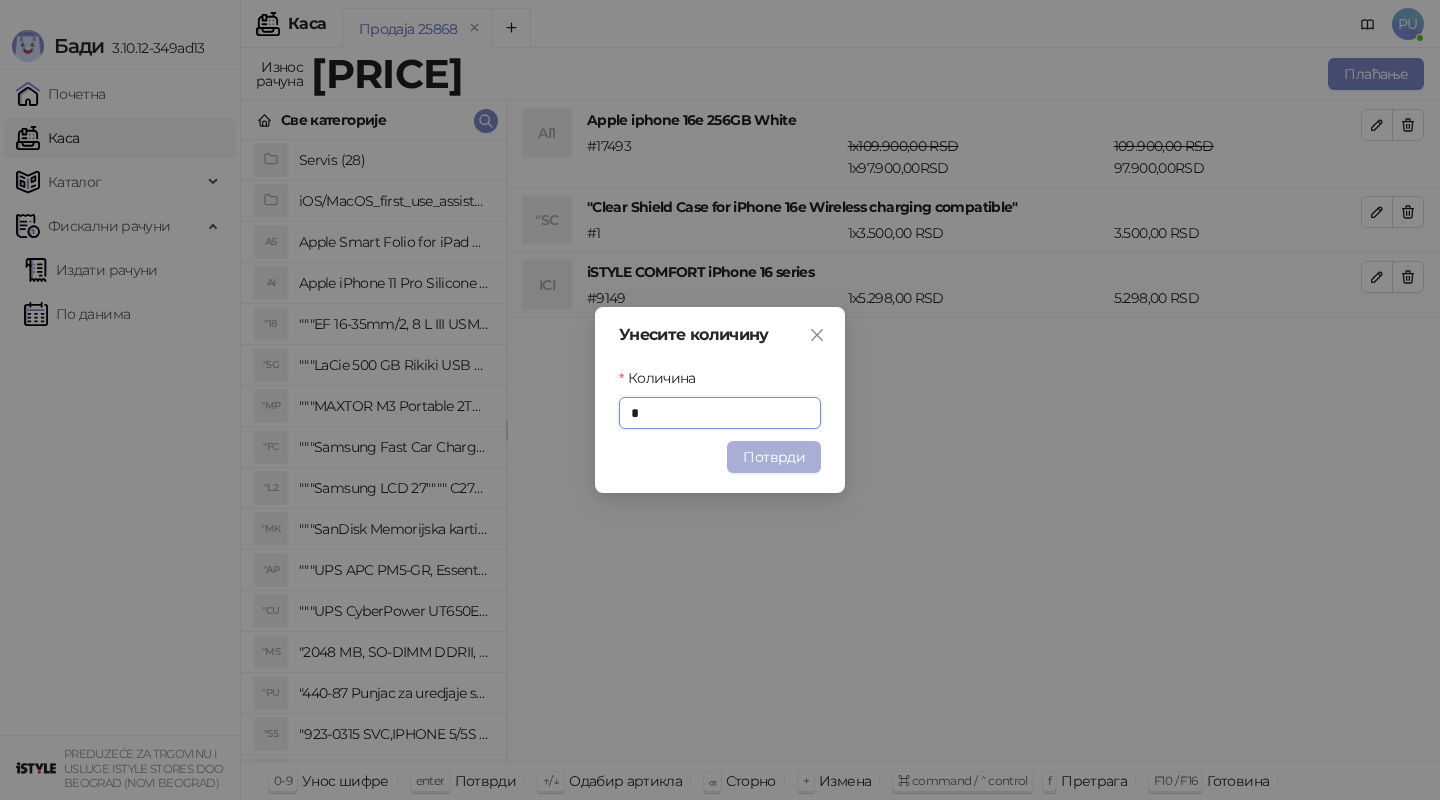click on "Потврди" at bounding box center (774, 457) 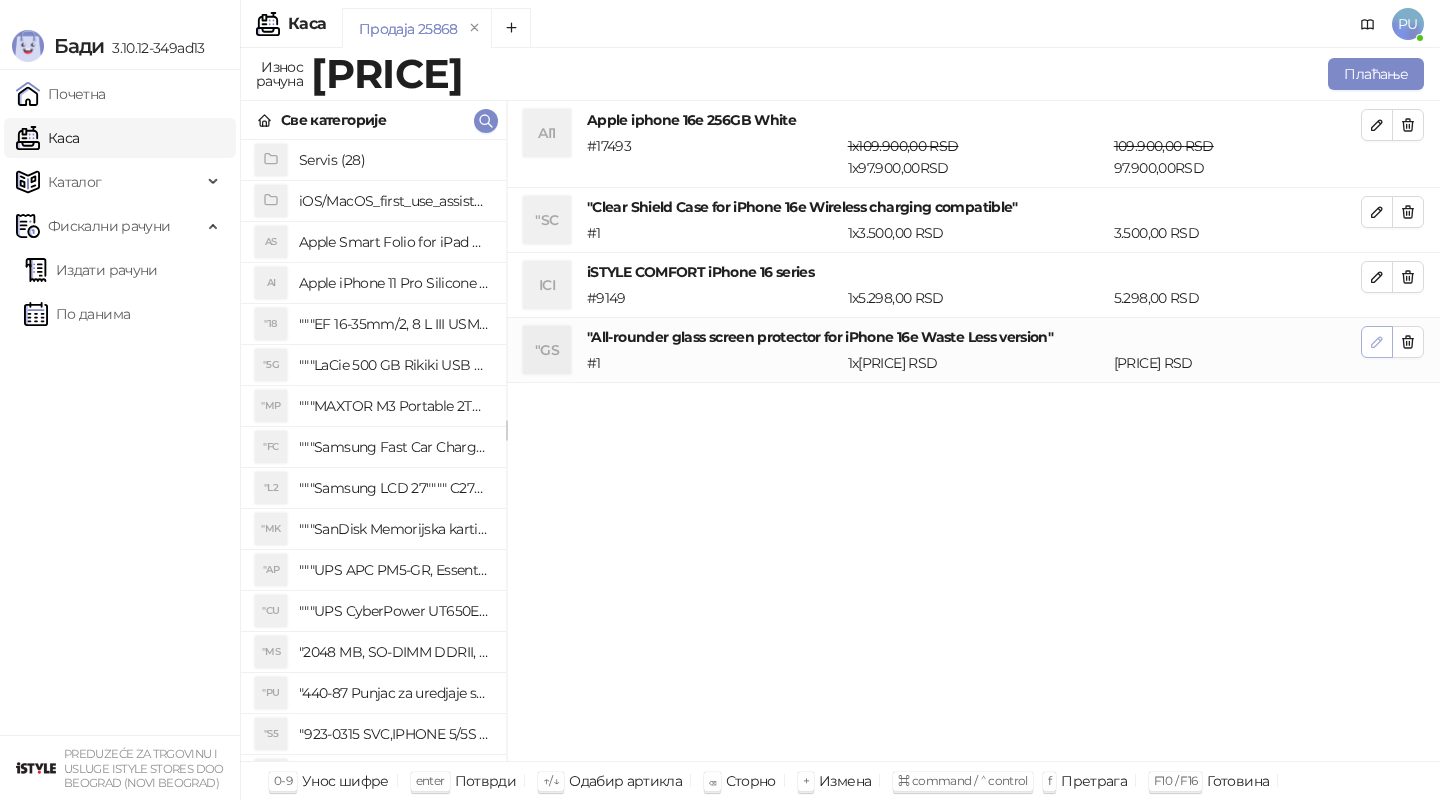 click 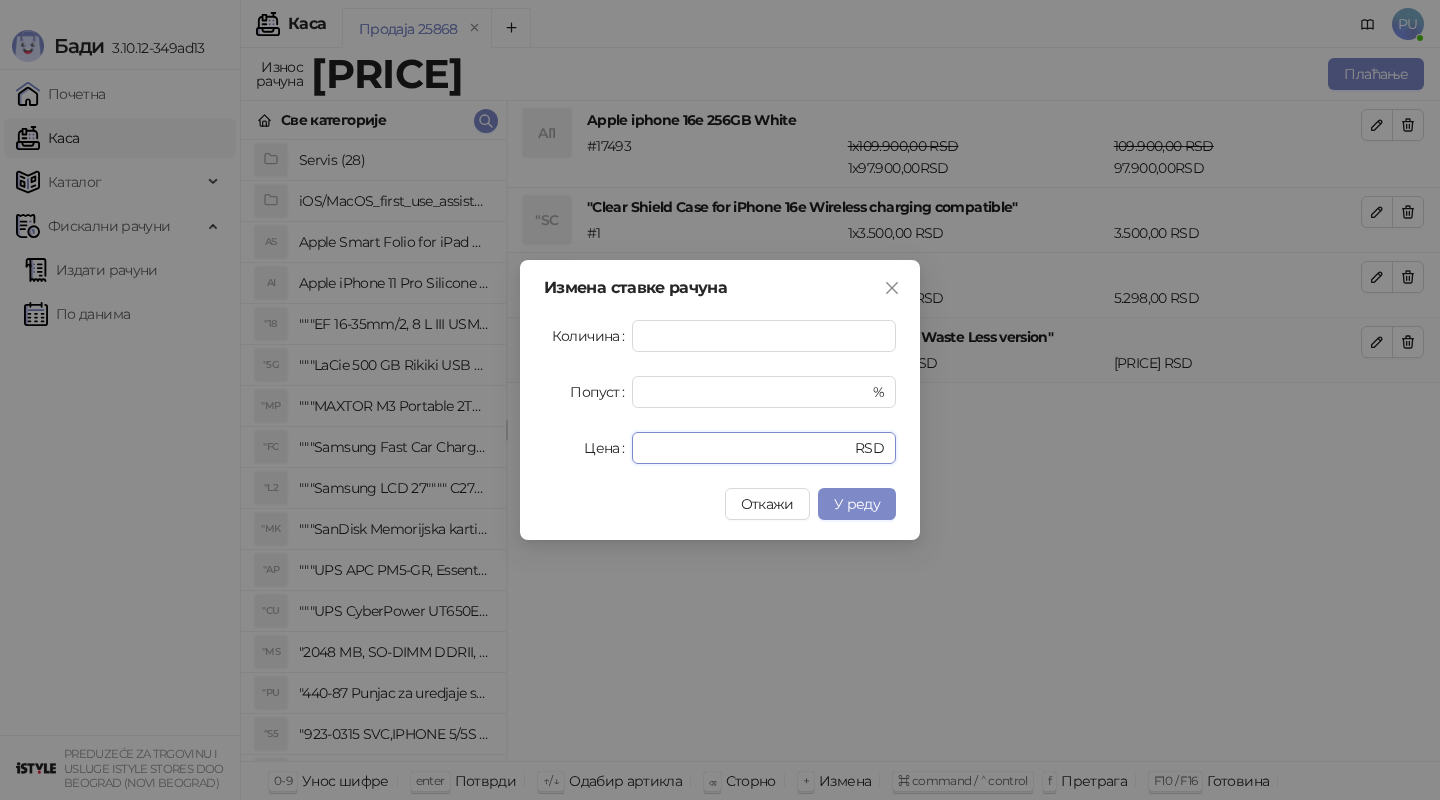 drag, startPoint x: 695, startPoint y: 449, endPoint x: 576, endPoint y: 449, distance: 119 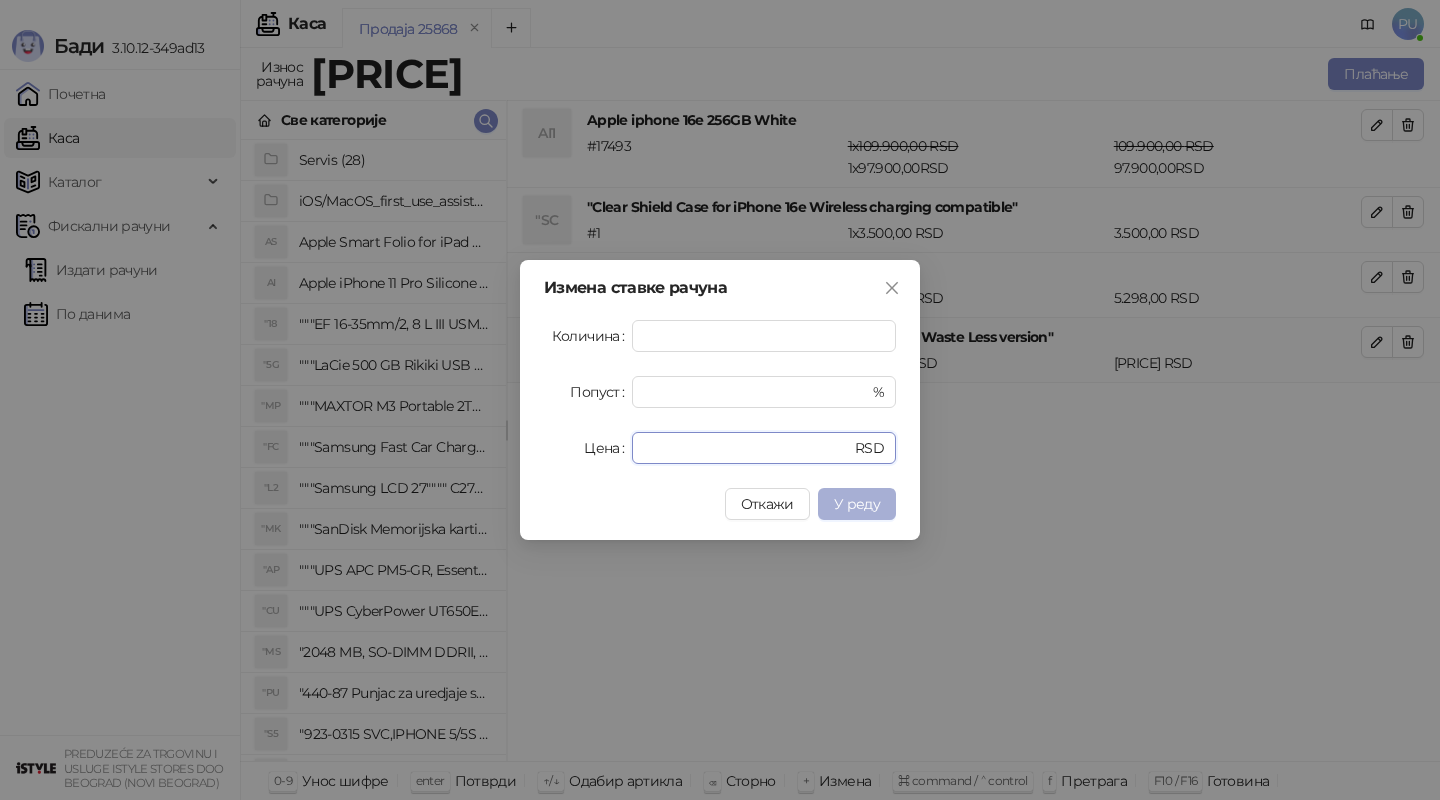 type on "*" 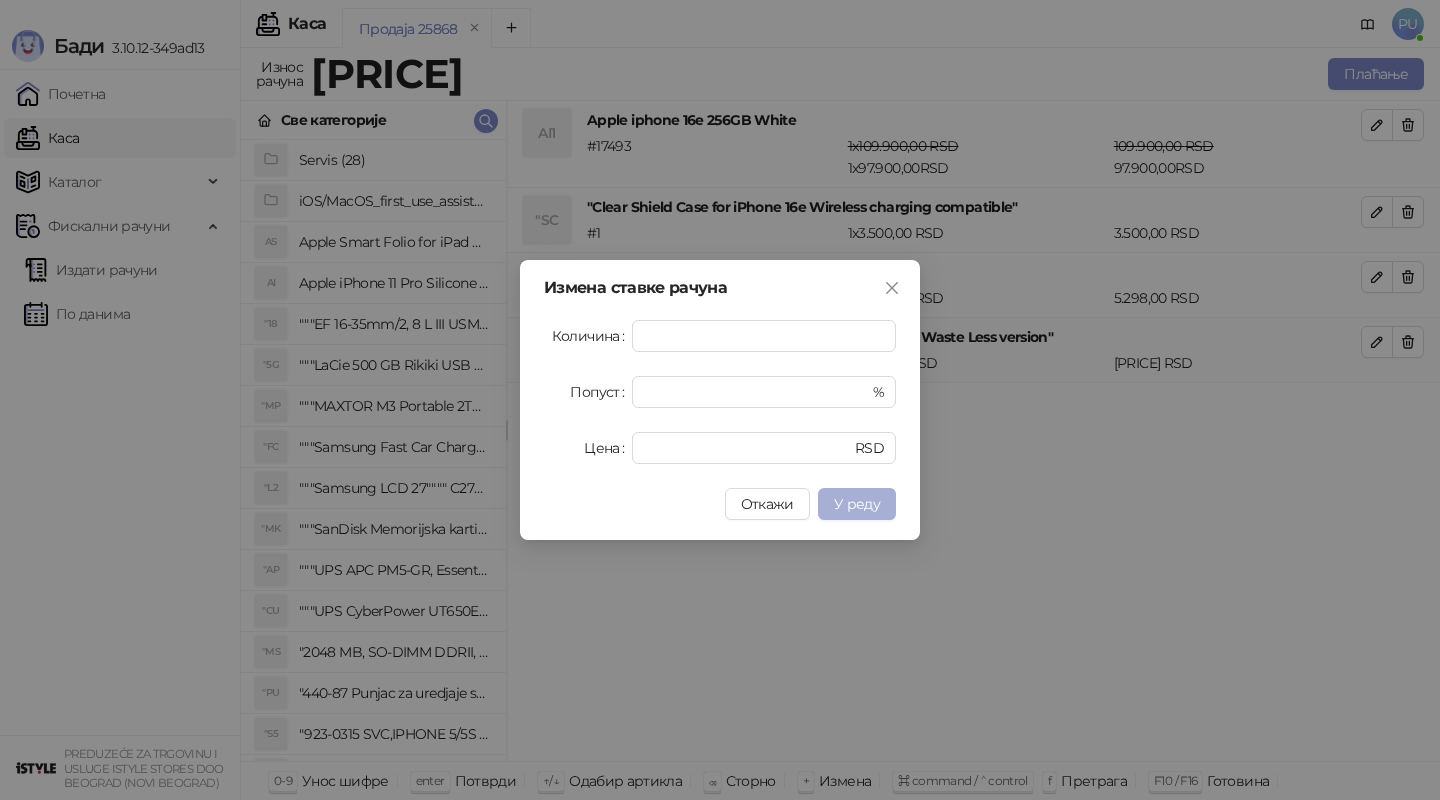 click on "У реду" at bounding box center [857, 504] 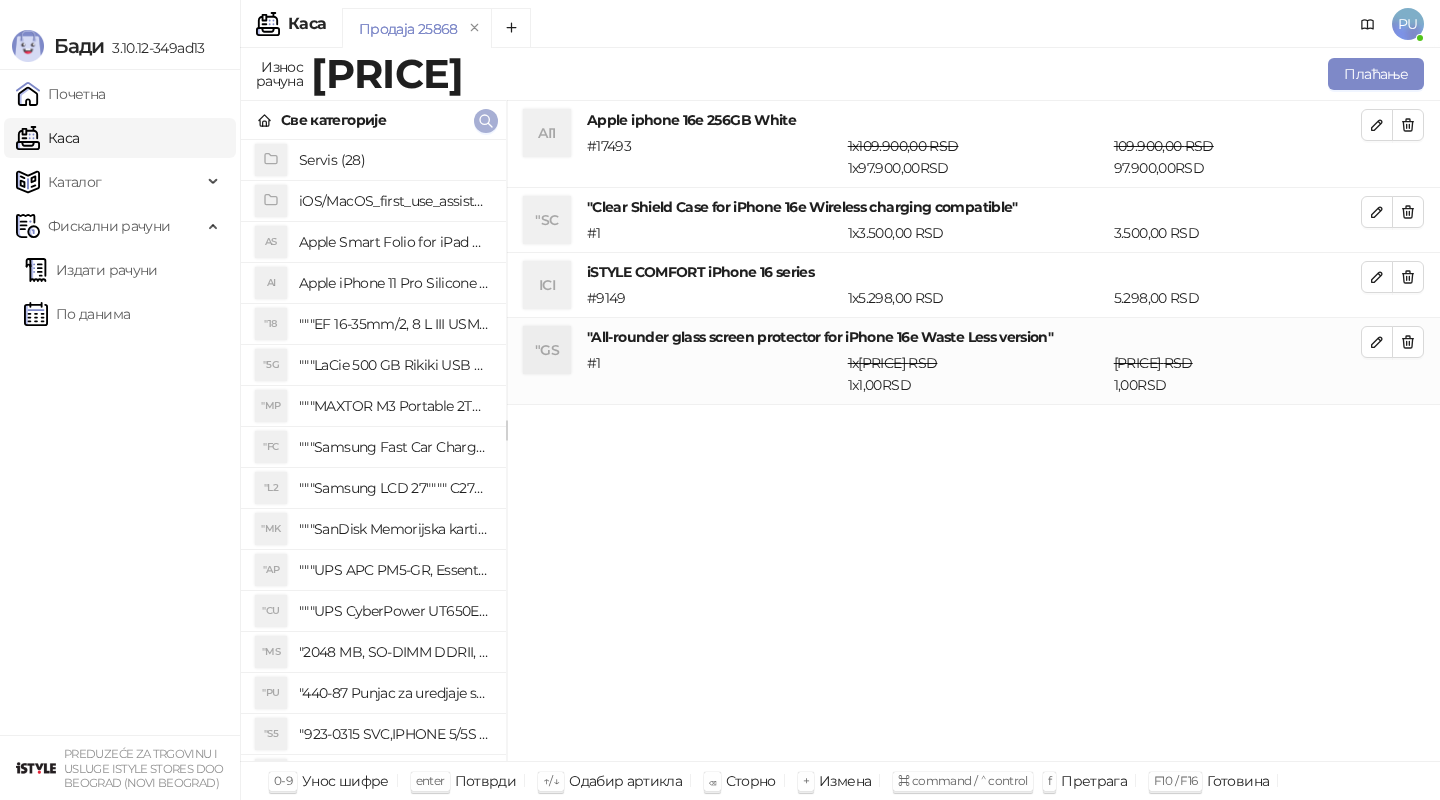click 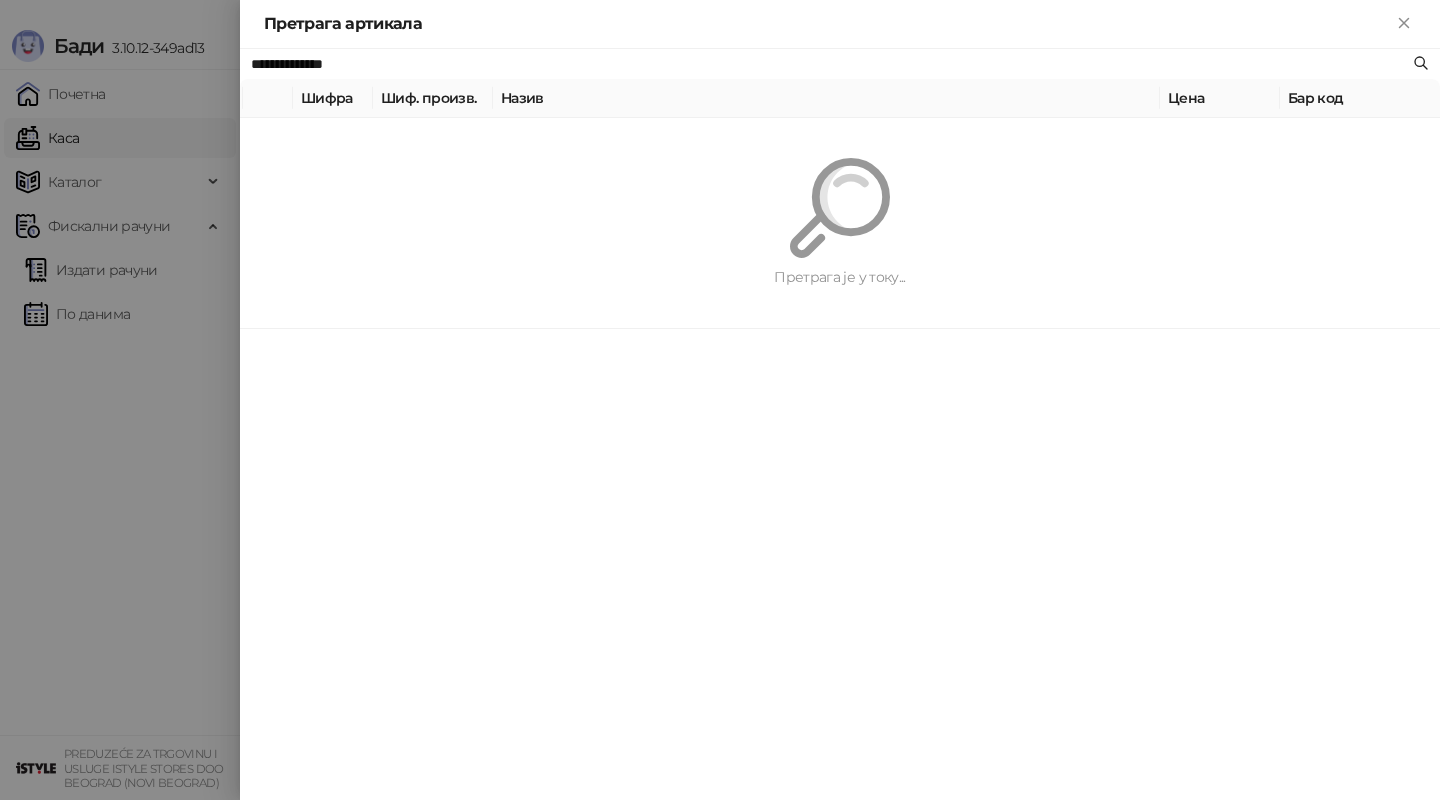 paste on "*****" 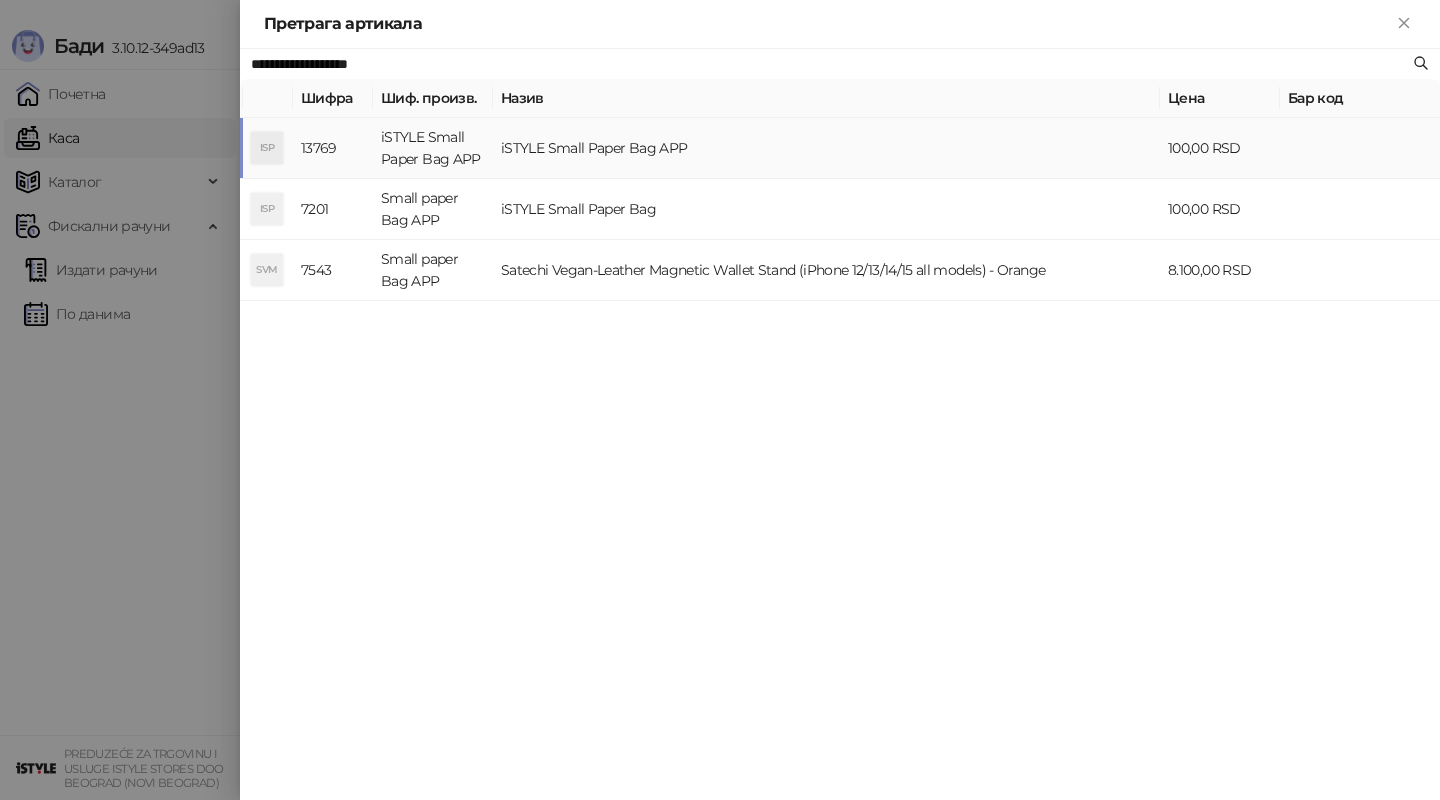 type on "**********" 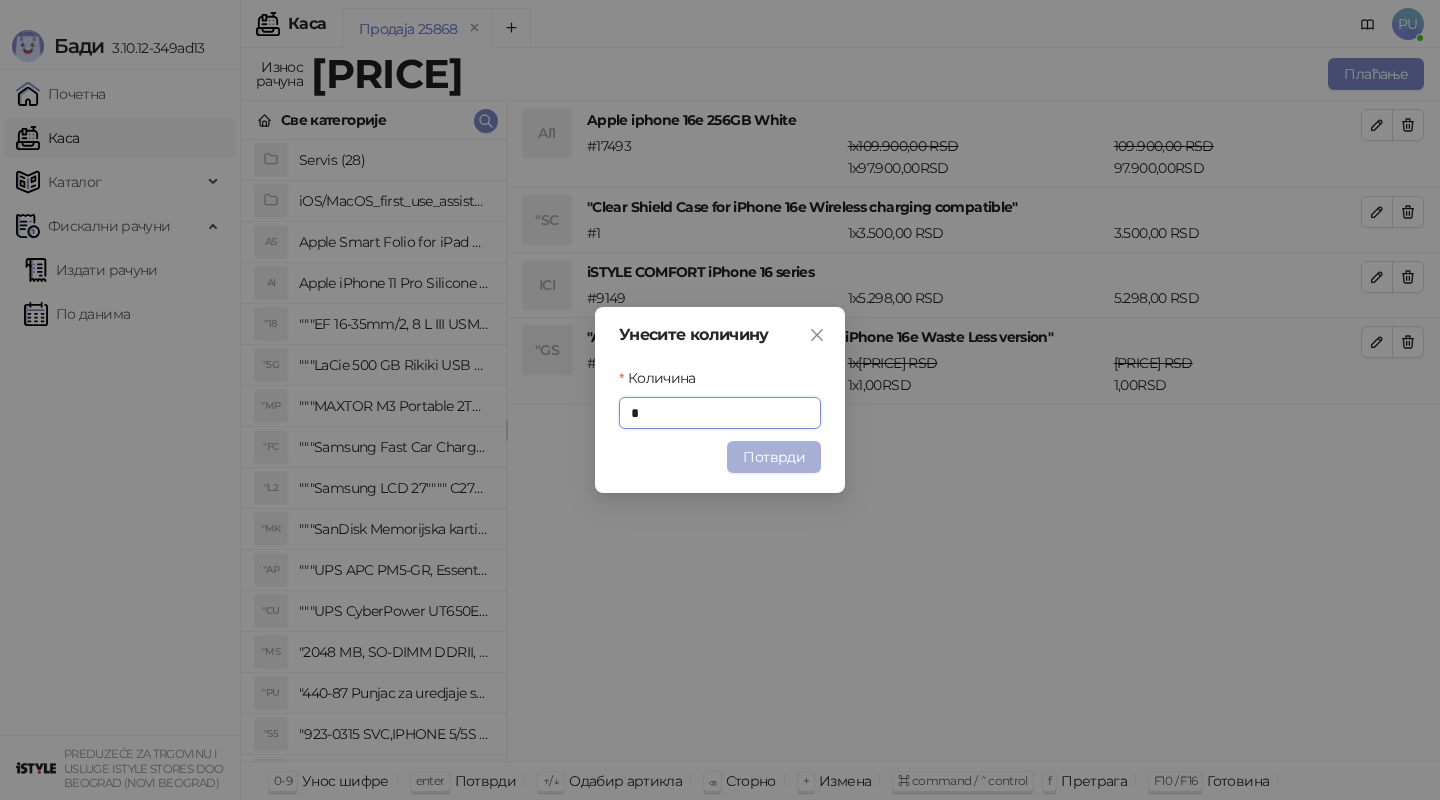 click on "Потврди" at bounding box center [774, 457] 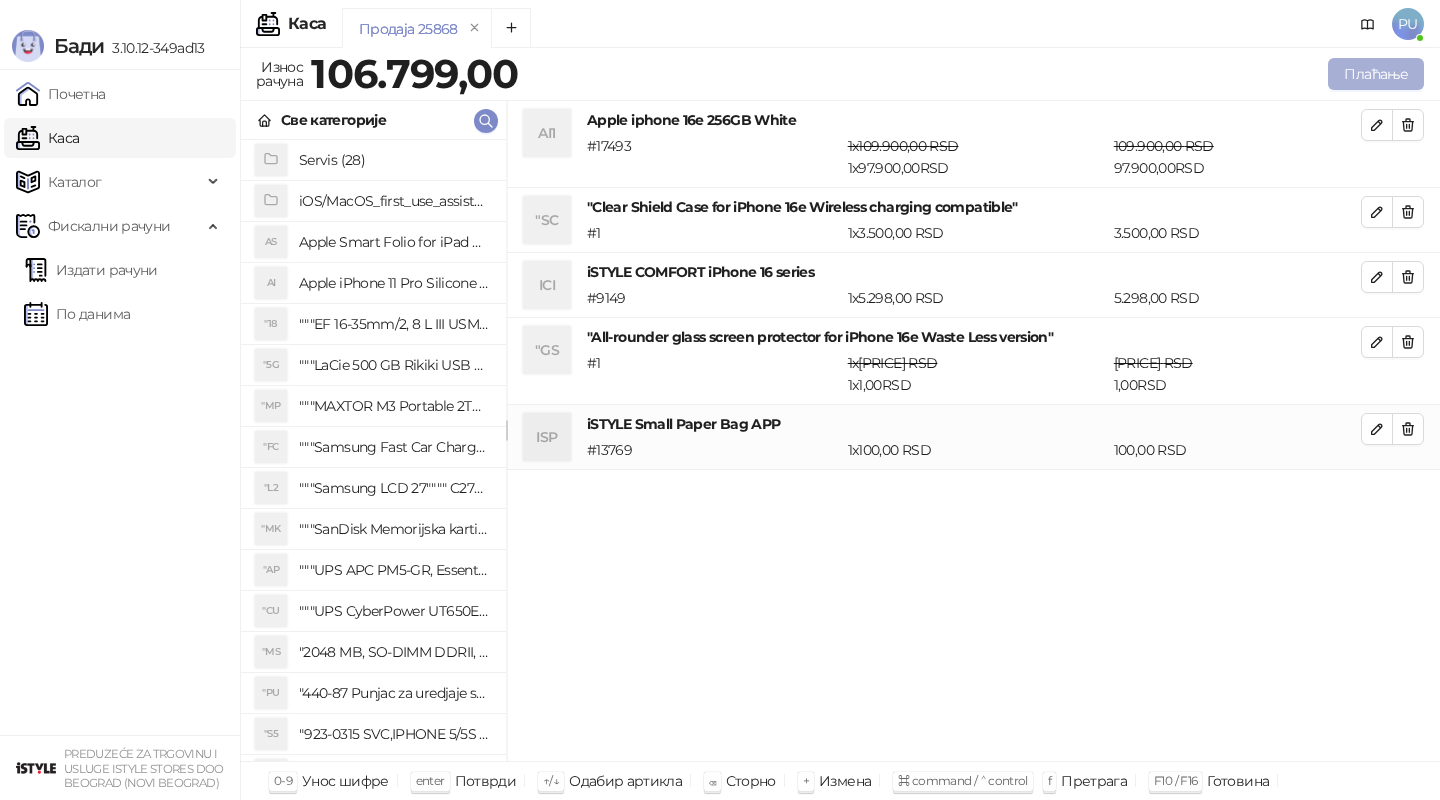 click on "Плаћање" at bounding box center (1376, 74) 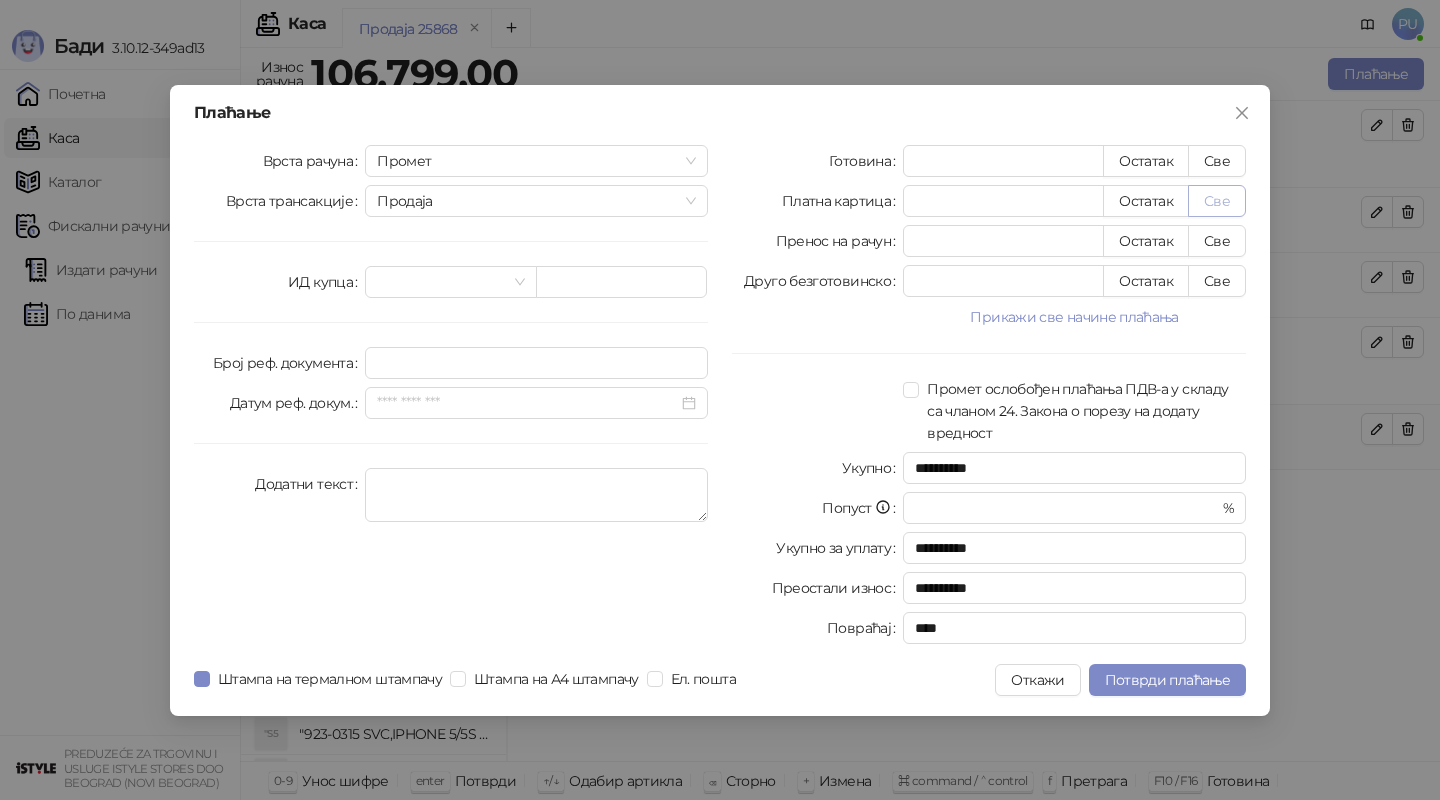 click on "Све" at bounding box center (1217, 201) 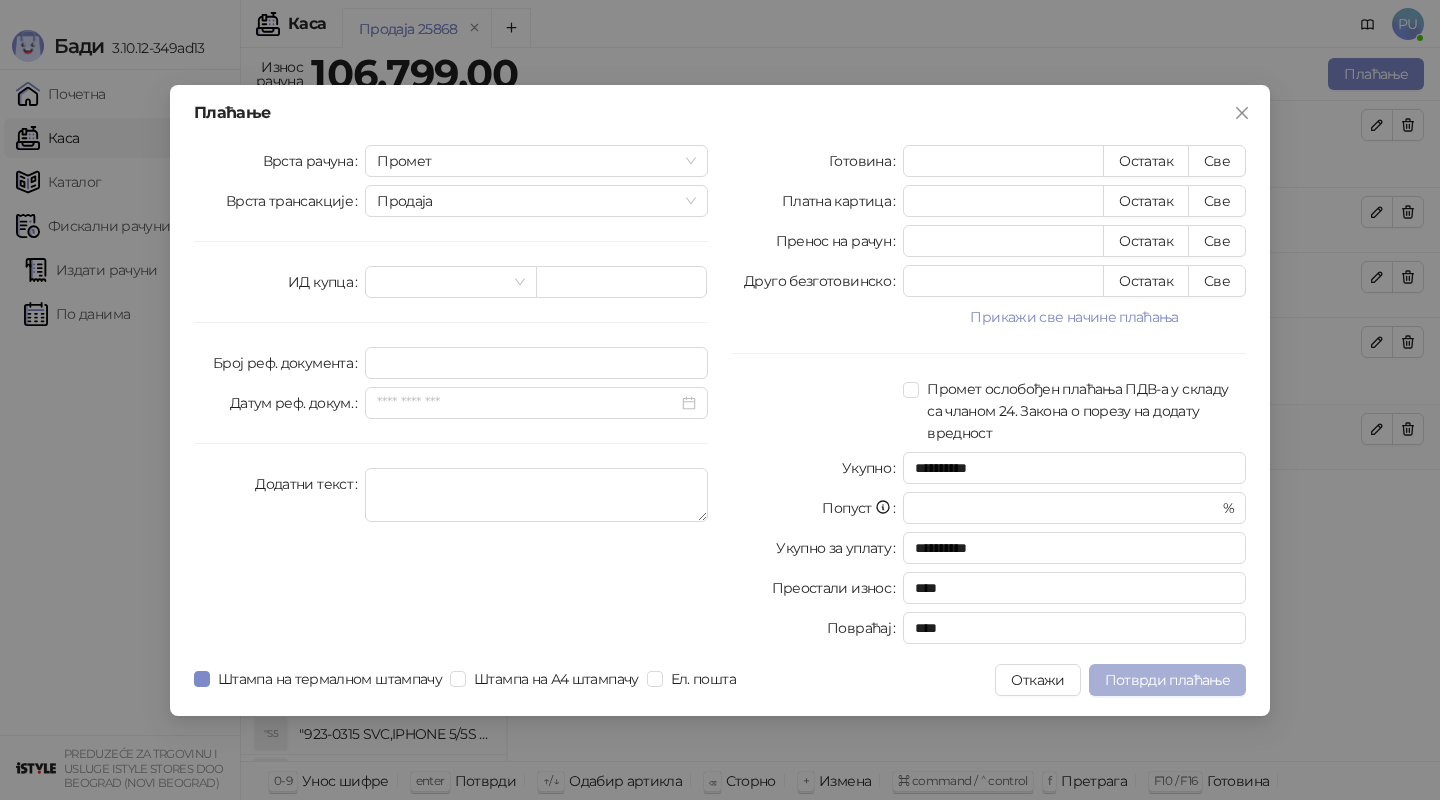 click on "Потврди плаћање" at bounding box center (1167, 680) 